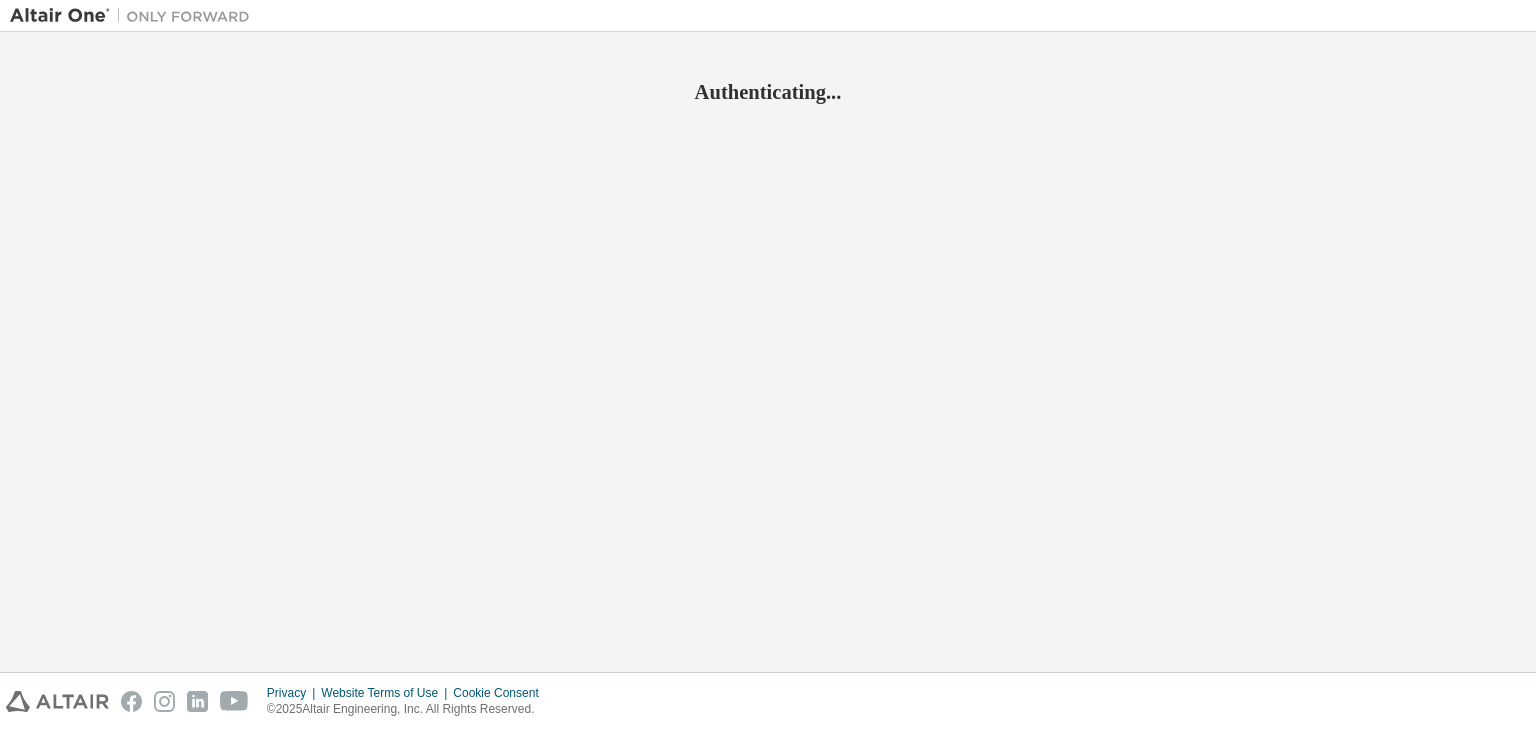 scroll, scrollTop: 0, scrollLeft: 0, axis: both 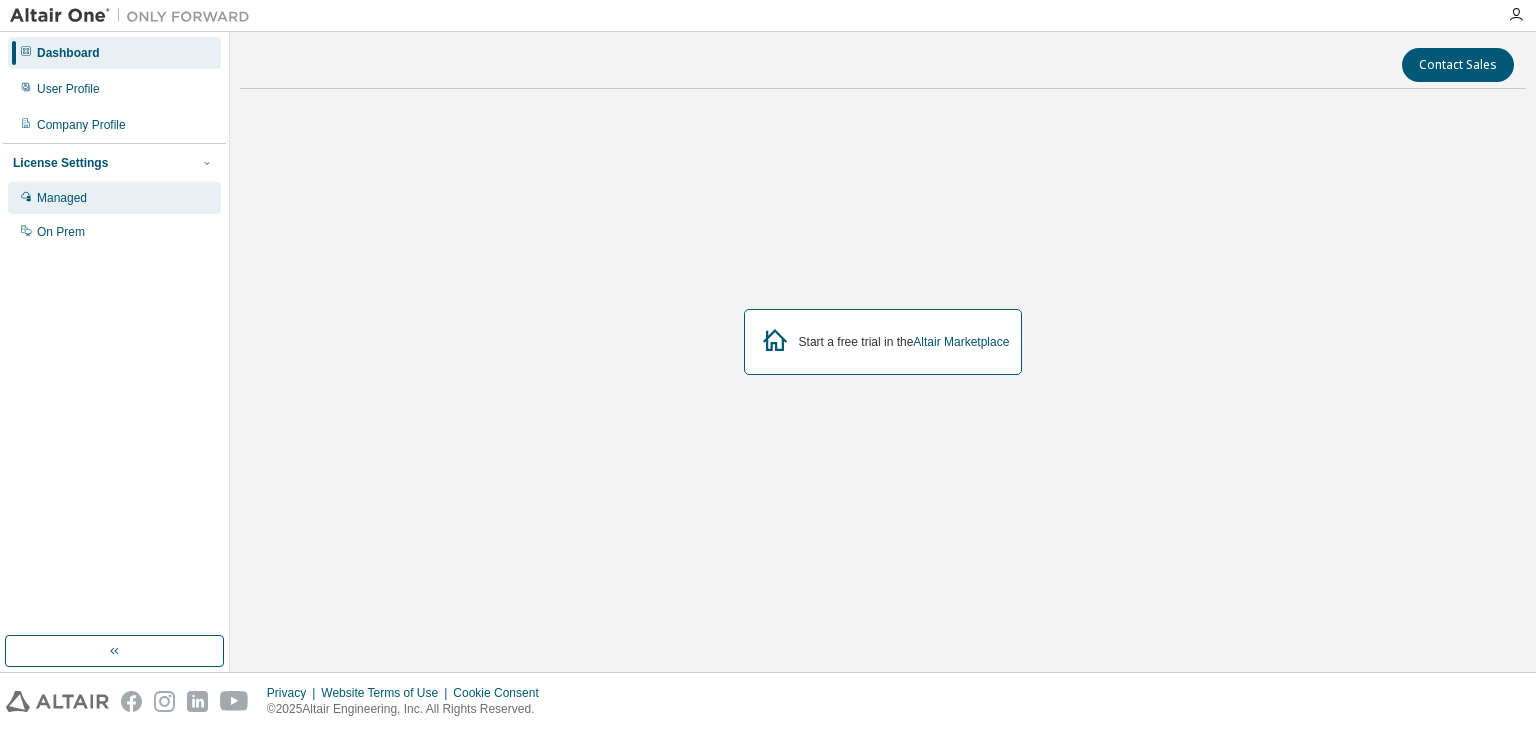 click on "Managed" at bounding box center [114, 198] 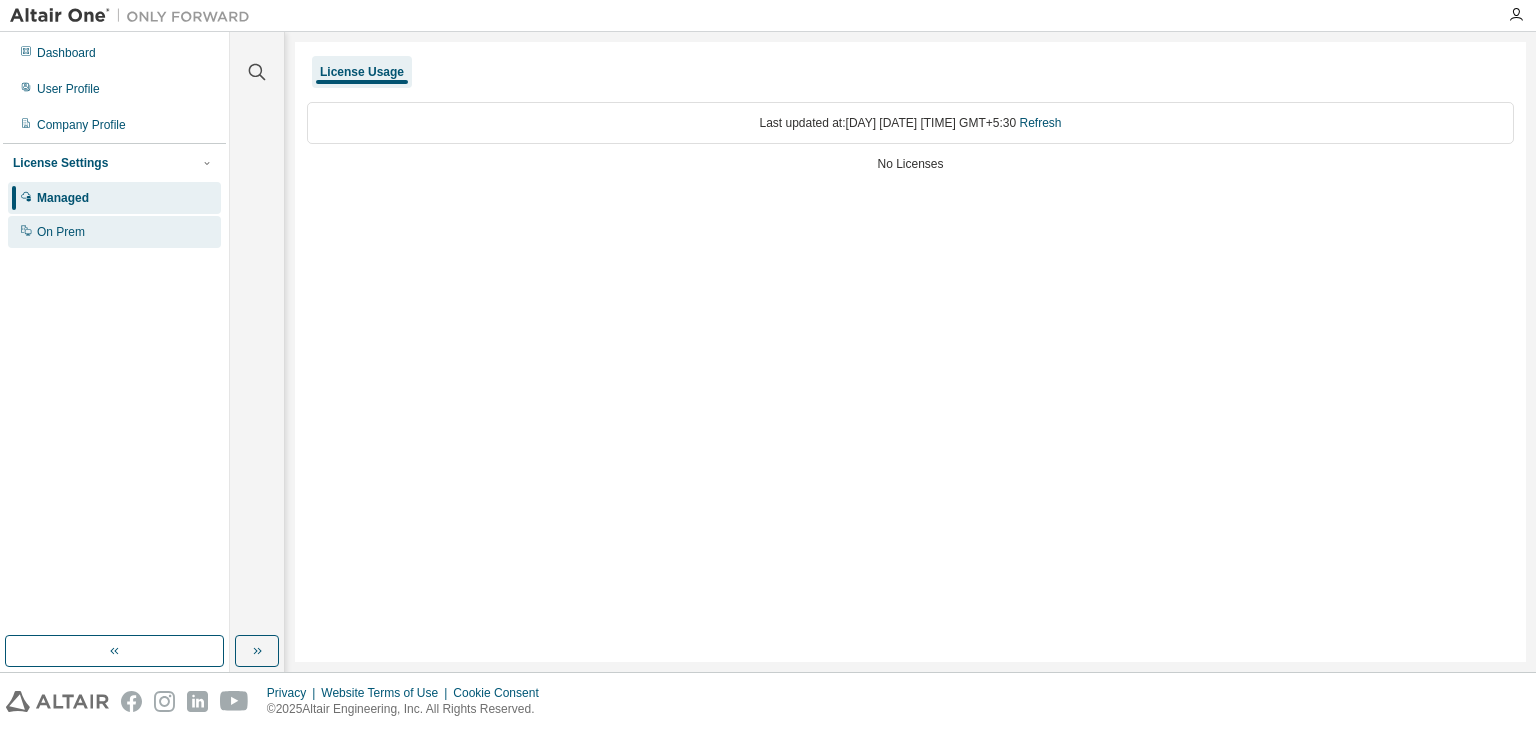 click on "On Prem" at bounding box center [114, 232] 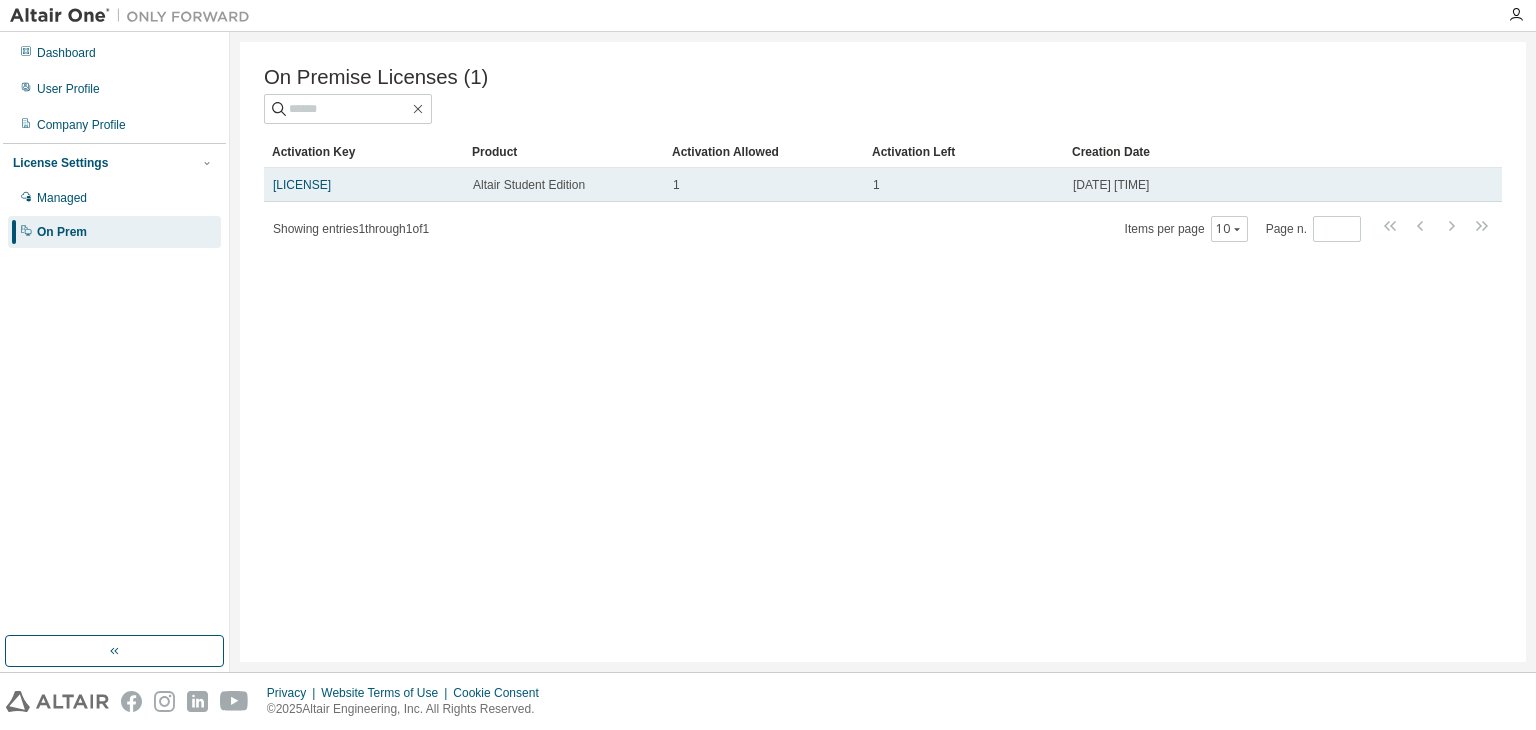 click on "Altair Student Edition" at bounding box center (564, 185) 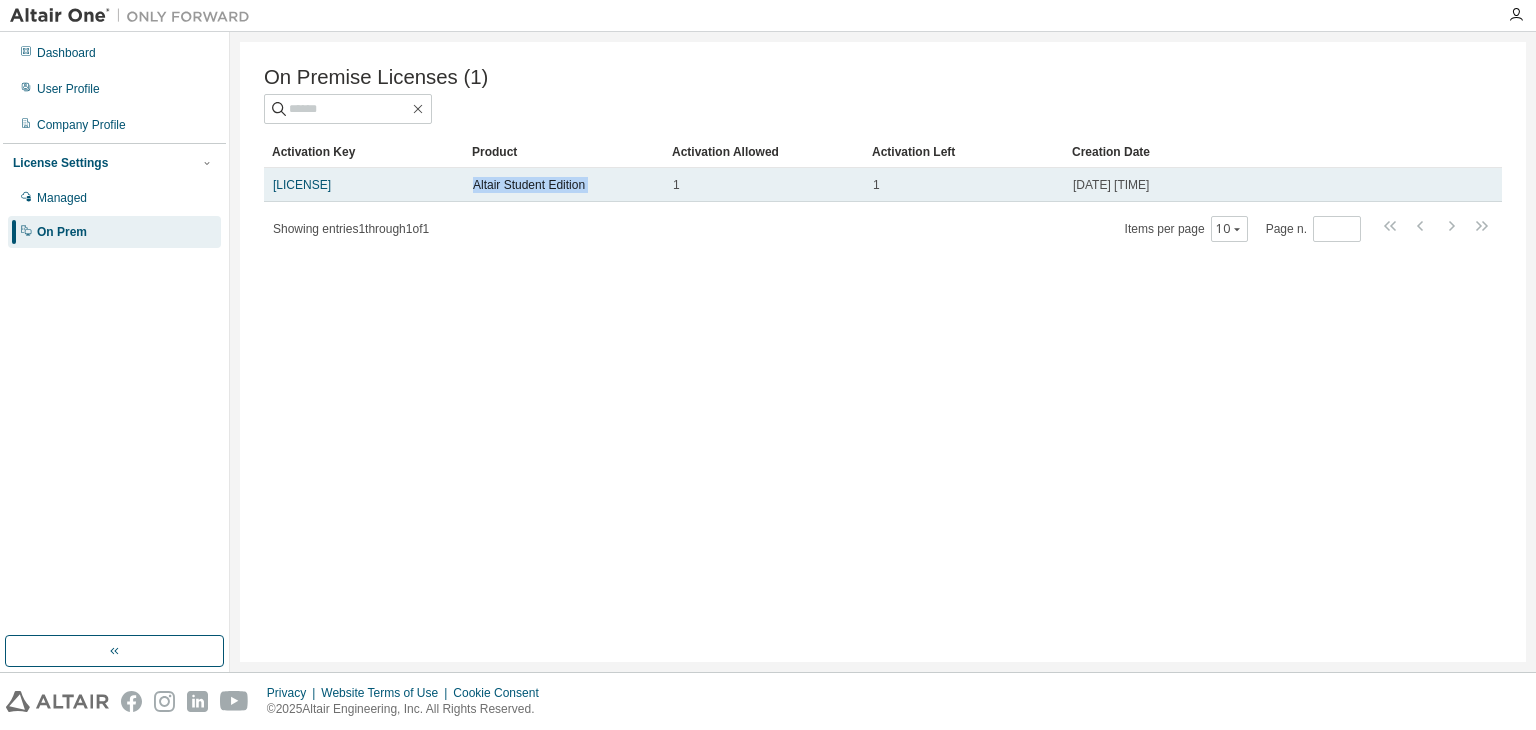click on "Altair Student Edition" at bounding box center [564, 185] 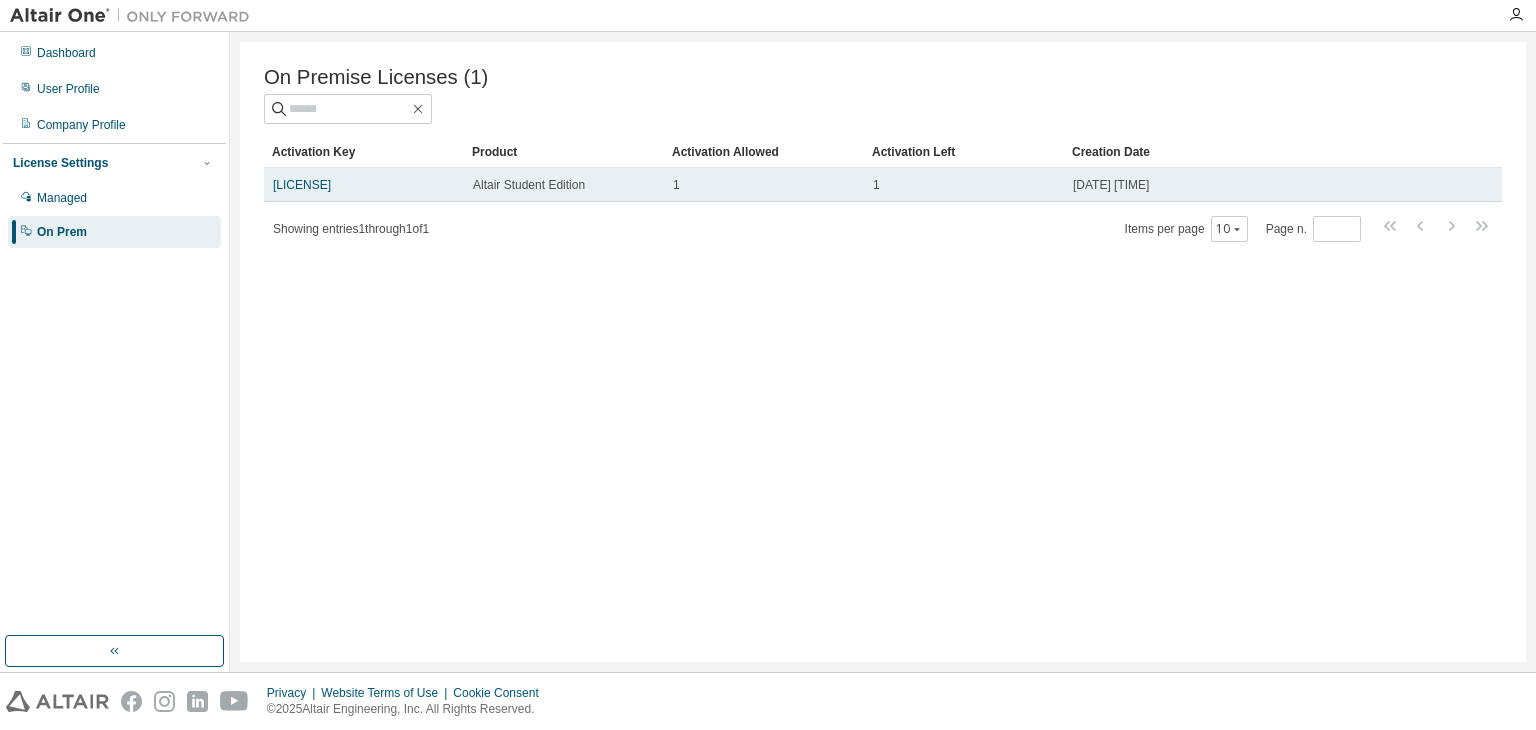 click on "Altair Student Edition" at bounding box center (564, 185) 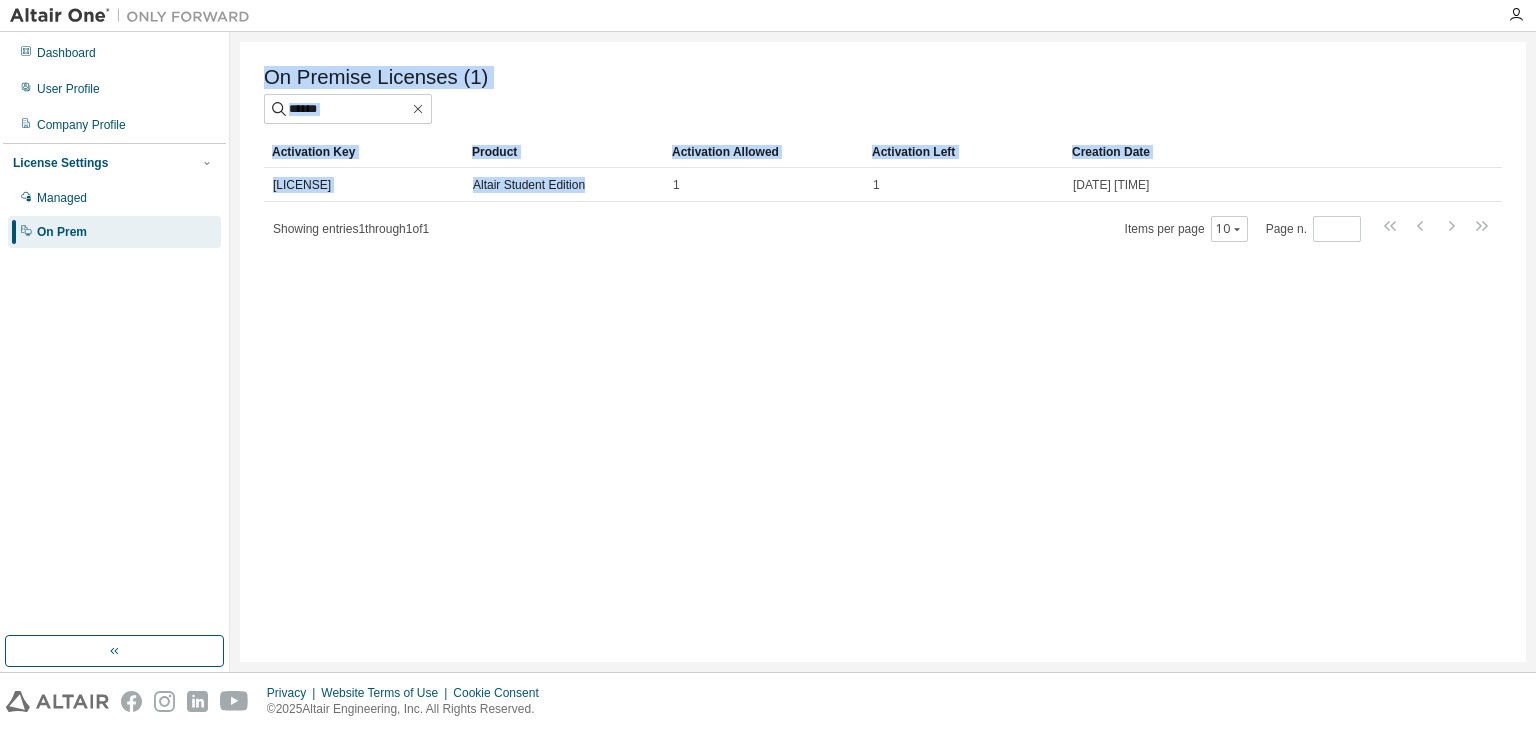 drag, startPoint x: 607, startPoint y: 189, endPoint x: 444, endPoint y: 321, distance: 209.74509 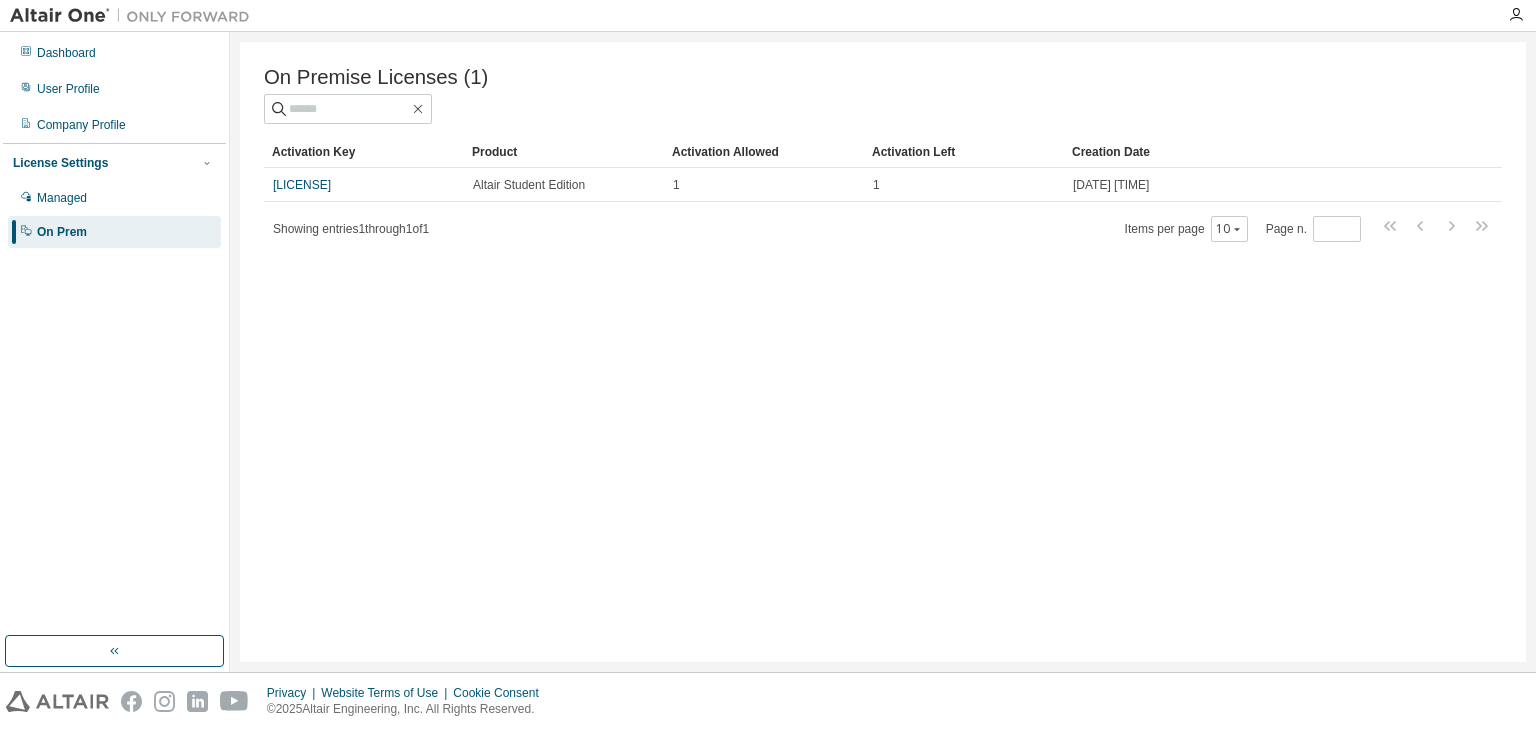 click on "On Premise Licenses (1) Clear Load Save Save As Field Operator Value Select filter Select operand Add criteria Search Activation Key Product Activation Allowed Activation Left Creation Date LOKFL-9LP5G-DTA7A-QZ3V4 Altair Student Edition 1 1 2025-08-03 22:59:12 Showing entries  1  through  1  of  1 Items per page 10 Page n. *" at bounding box center [883, 352] 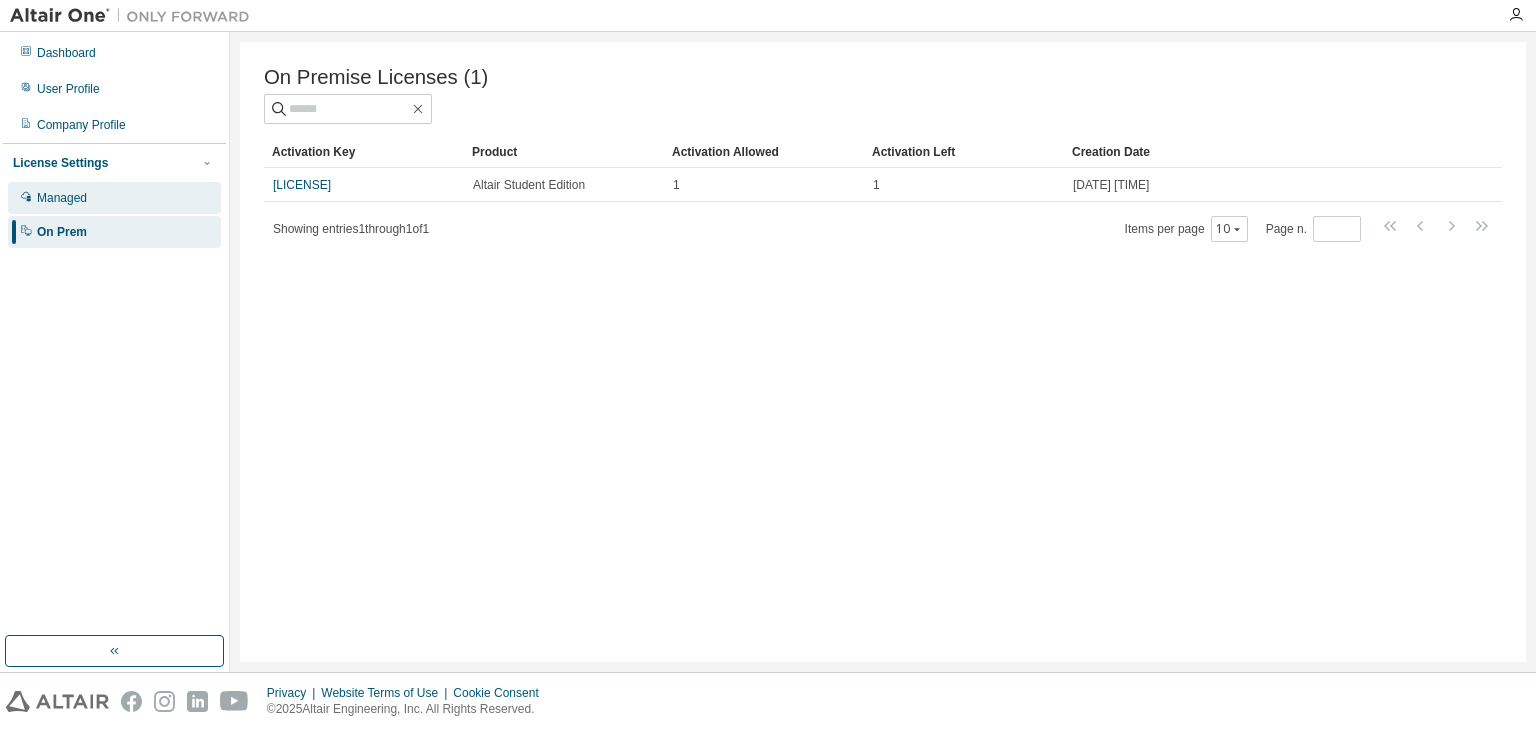 click on "Managed" at bounding box center [114, 198] 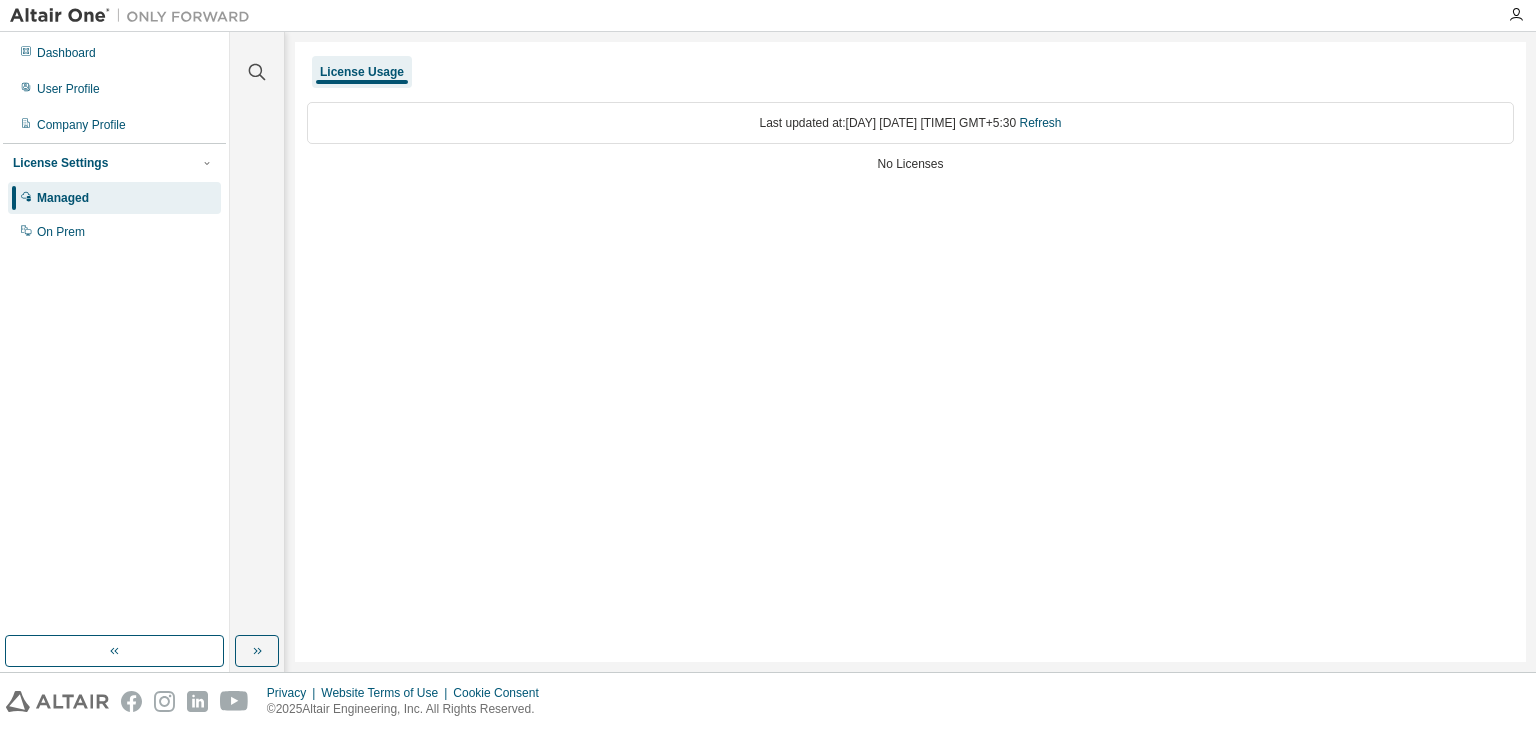 click on "Last updated at:  Thu 2025-08-07 05:03 AM GMT+5:30   Refresh No Licenses" at bounding box center [910, 139] 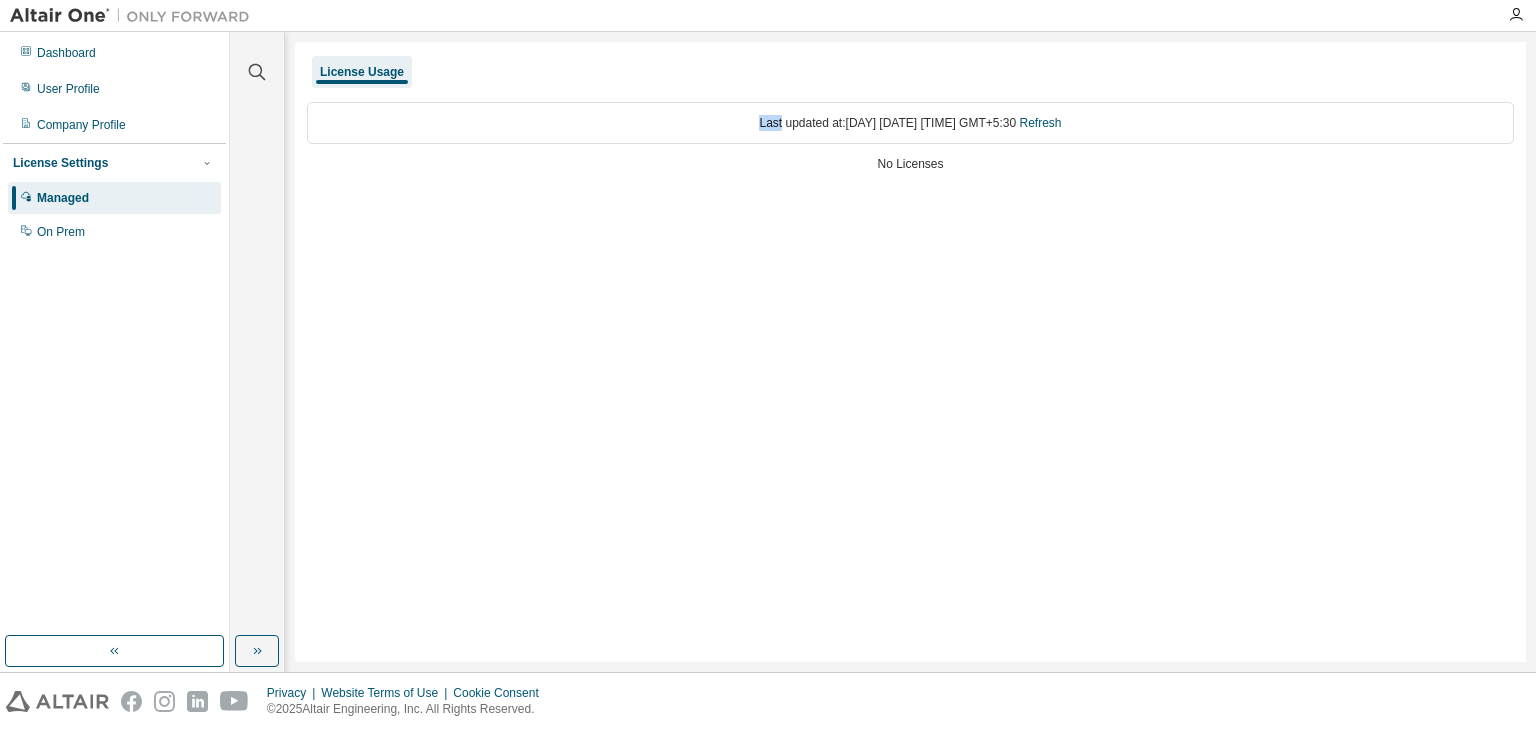 click on "Last updated at:  Thu 2025-08-07 05:03 AM GMT+5:30   Refresh" at bounding box center [910, 123] 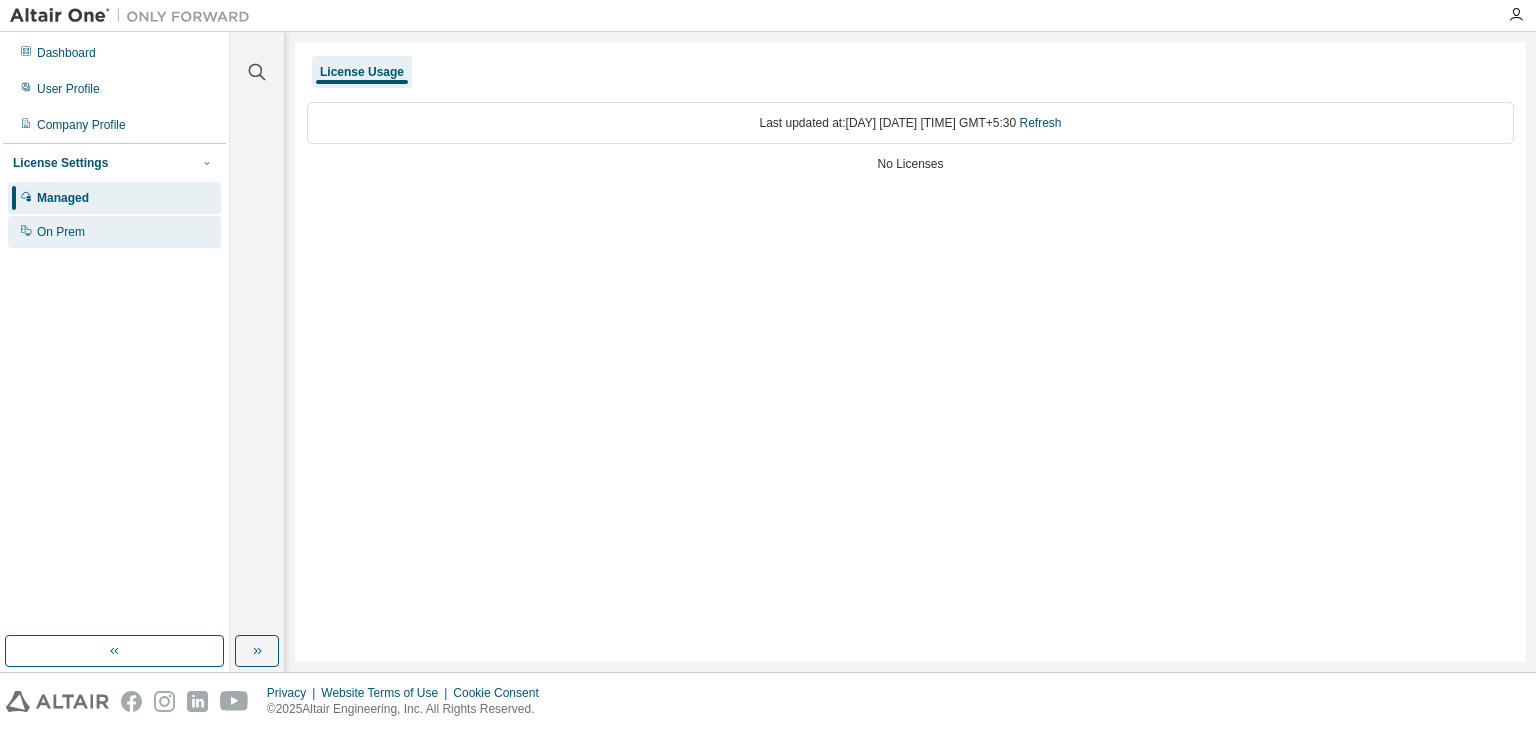 click on "On Prem" at bounding box center (114, 232) 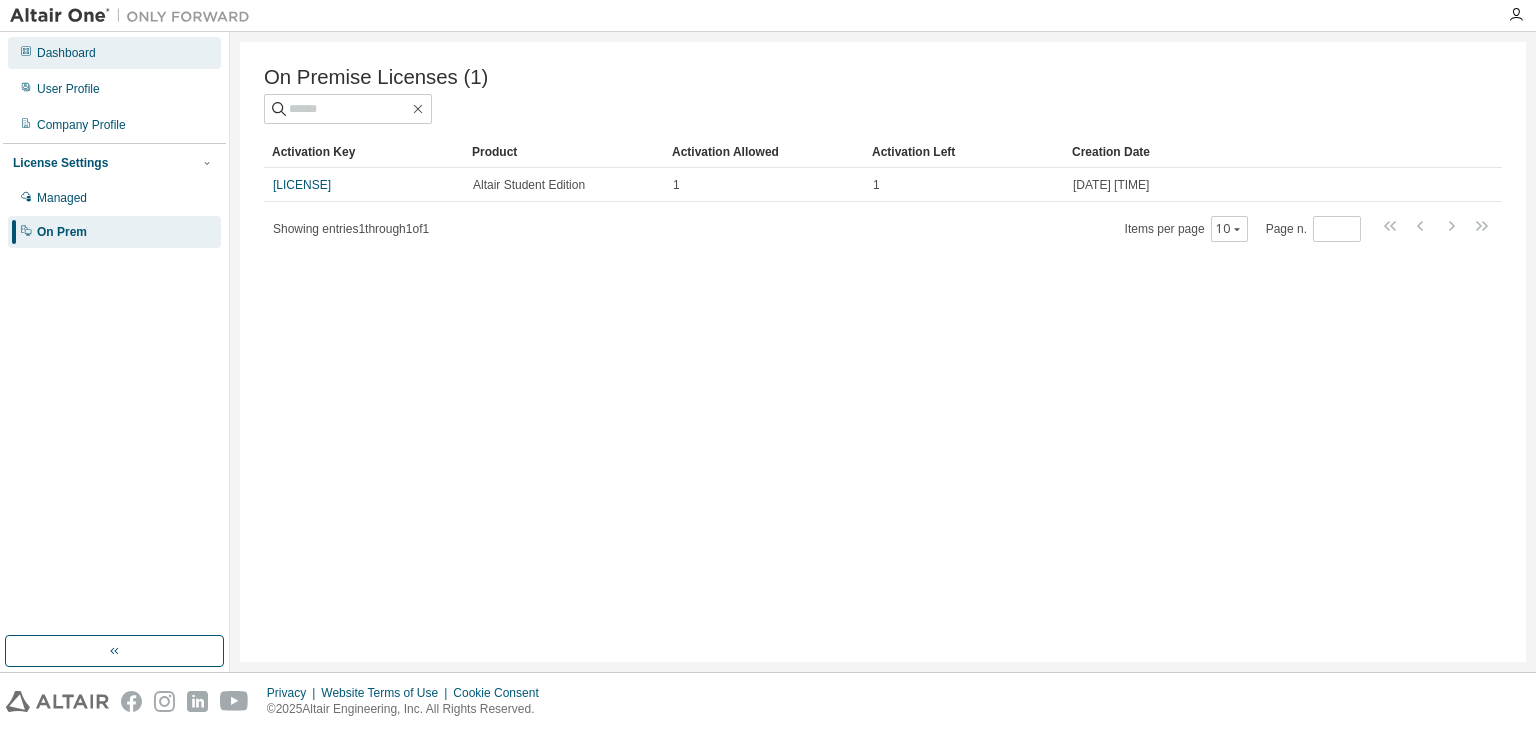 click on "Dashboard" at bounding box center [114, 53] 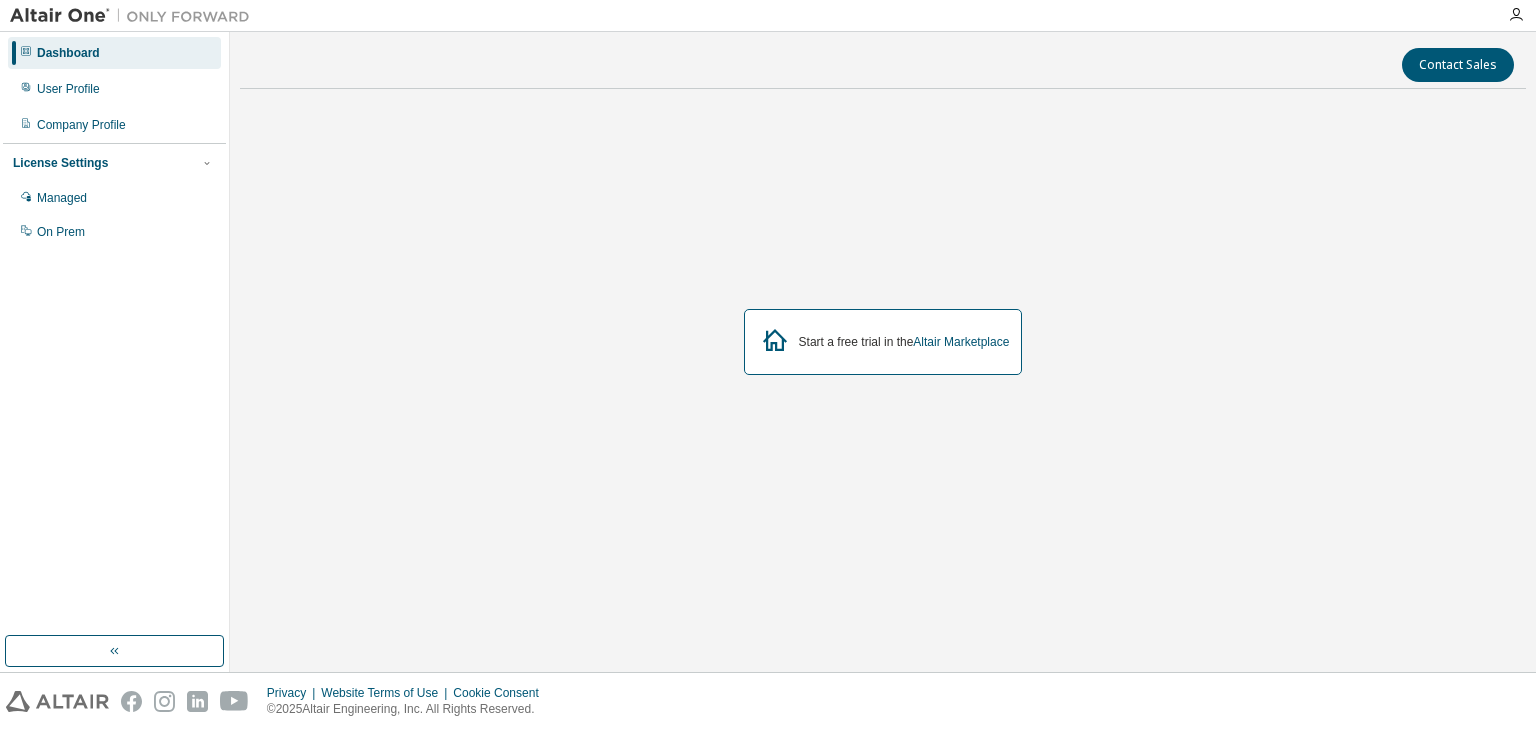 click on "Start a free trial in the  Altair Marketplace" at bounding box center [883, 342] 